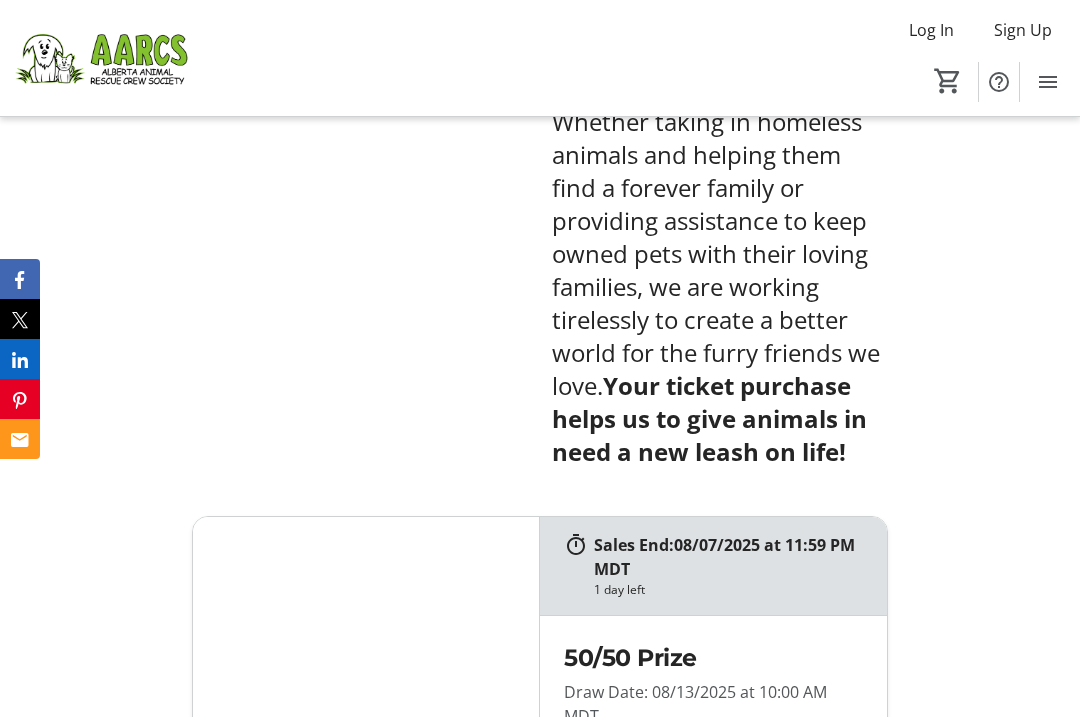 scroll, scrollTop: 1090, scrollLeft: 0, axis: vertical 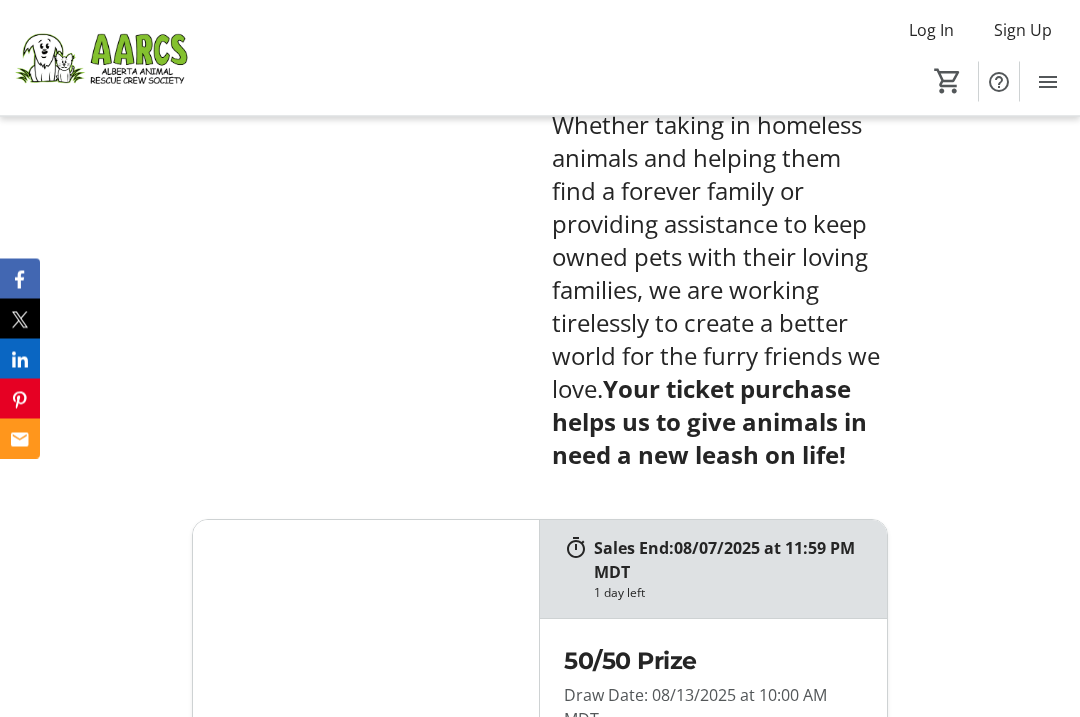 click on "Log In" 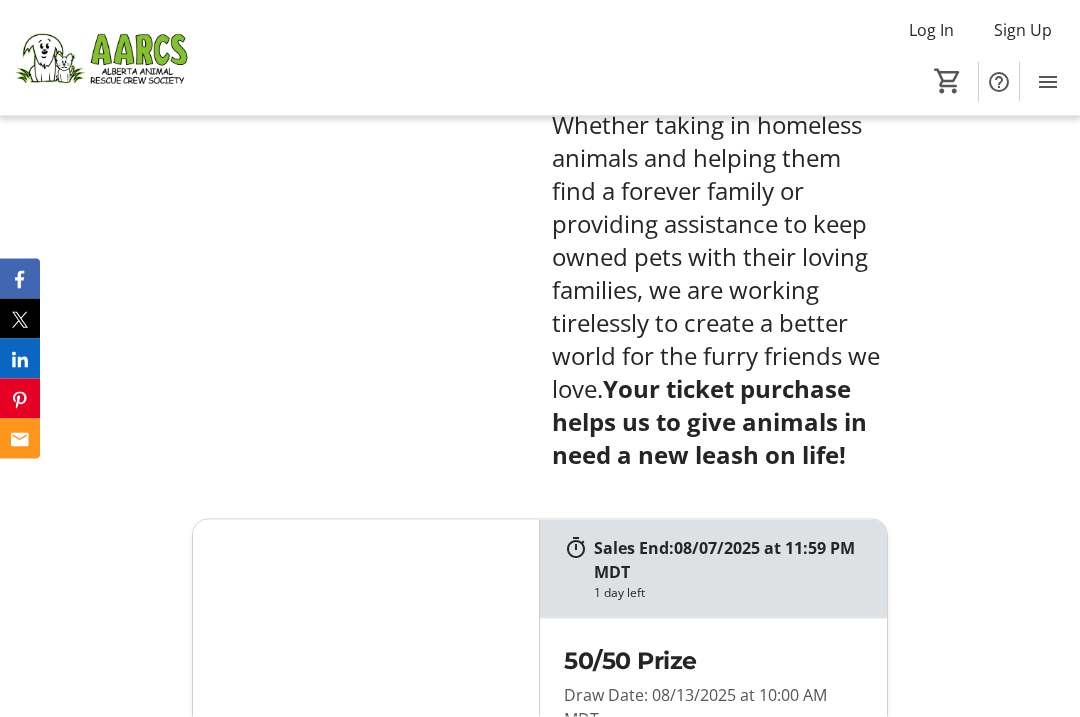 scroll, scrollTop: 0, scrollLeft: 0, axis: both 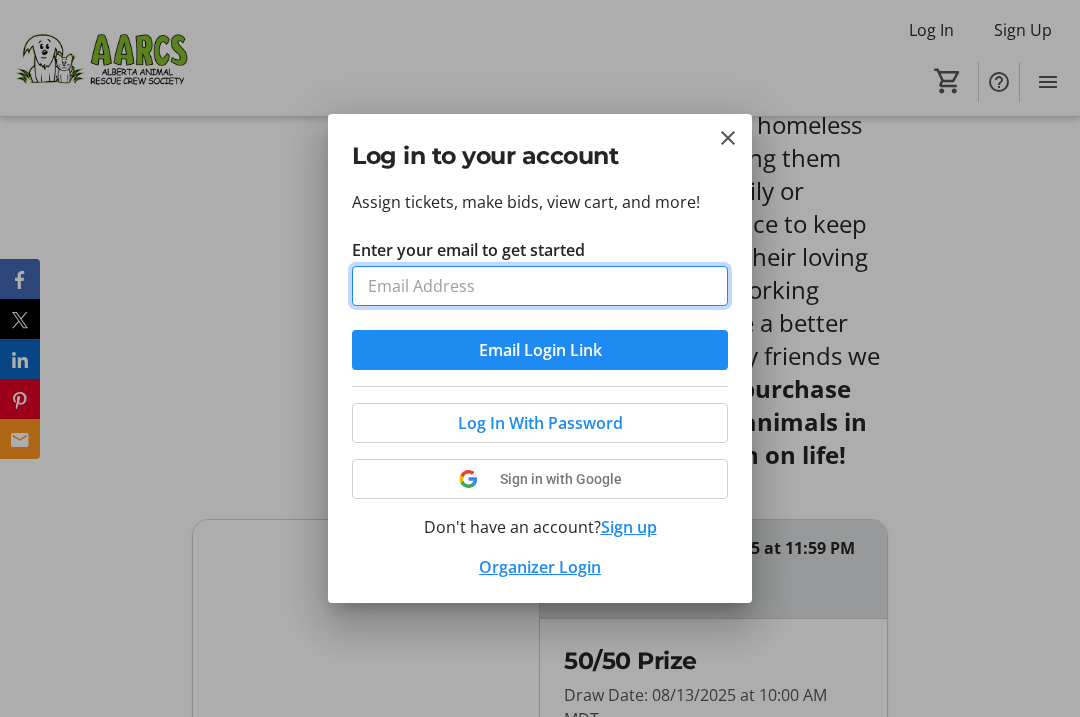 click on "Enter your email to get started" at bounding box center [540, 286] 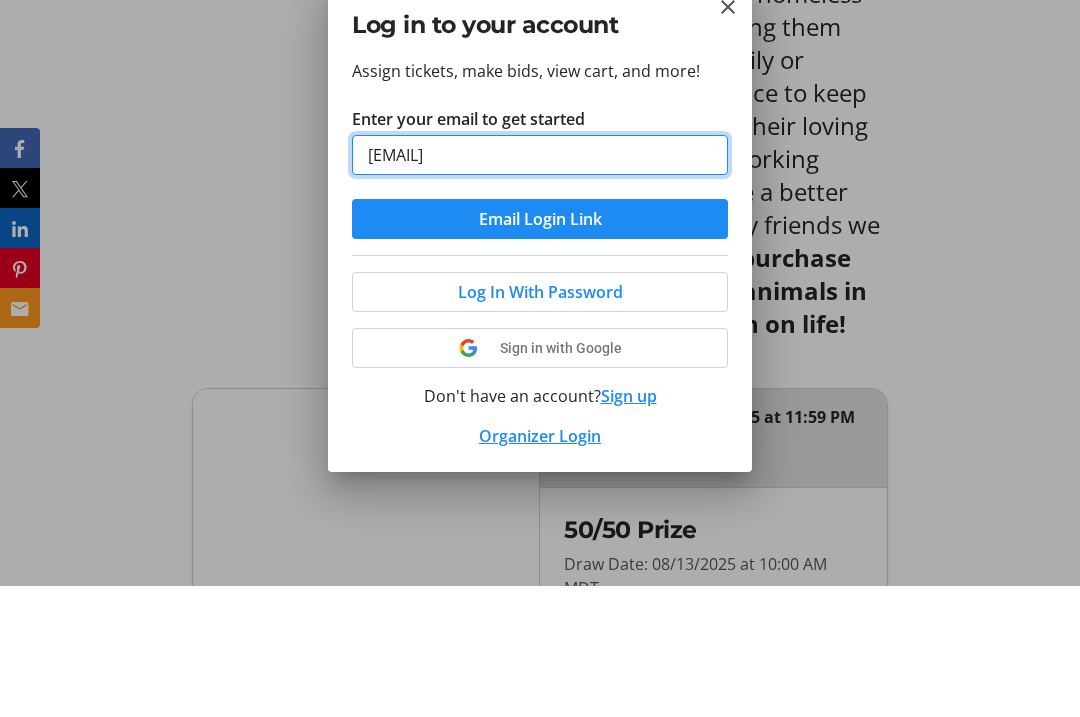 type on "[EMAIL]" 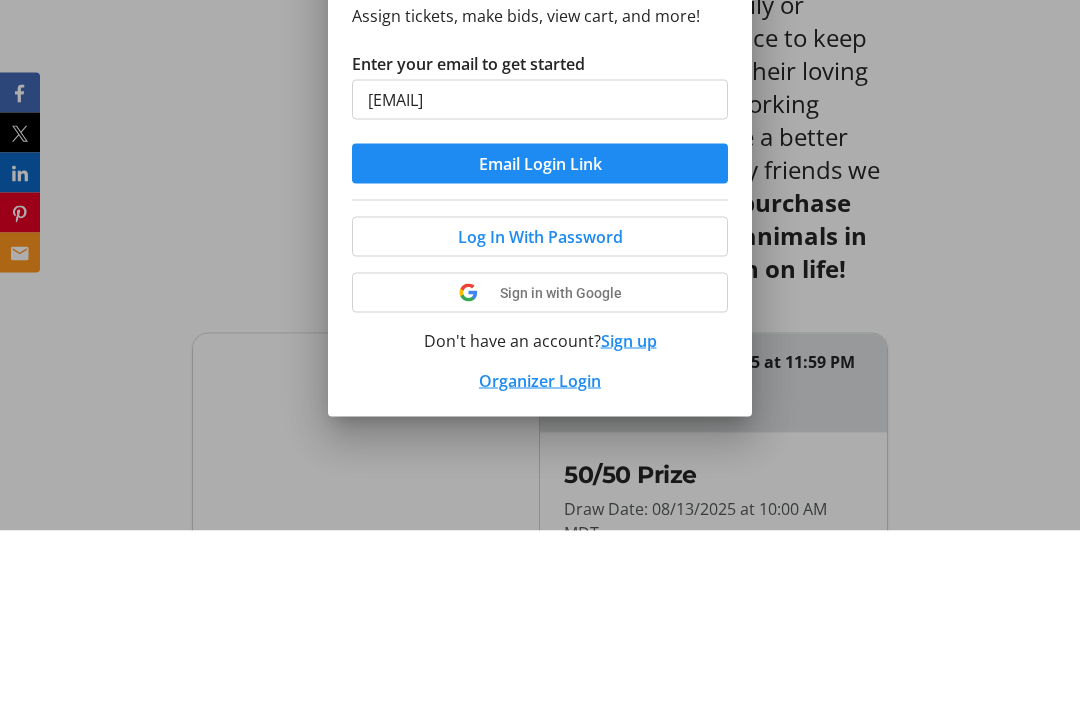 click at bounding box center (540, 423) 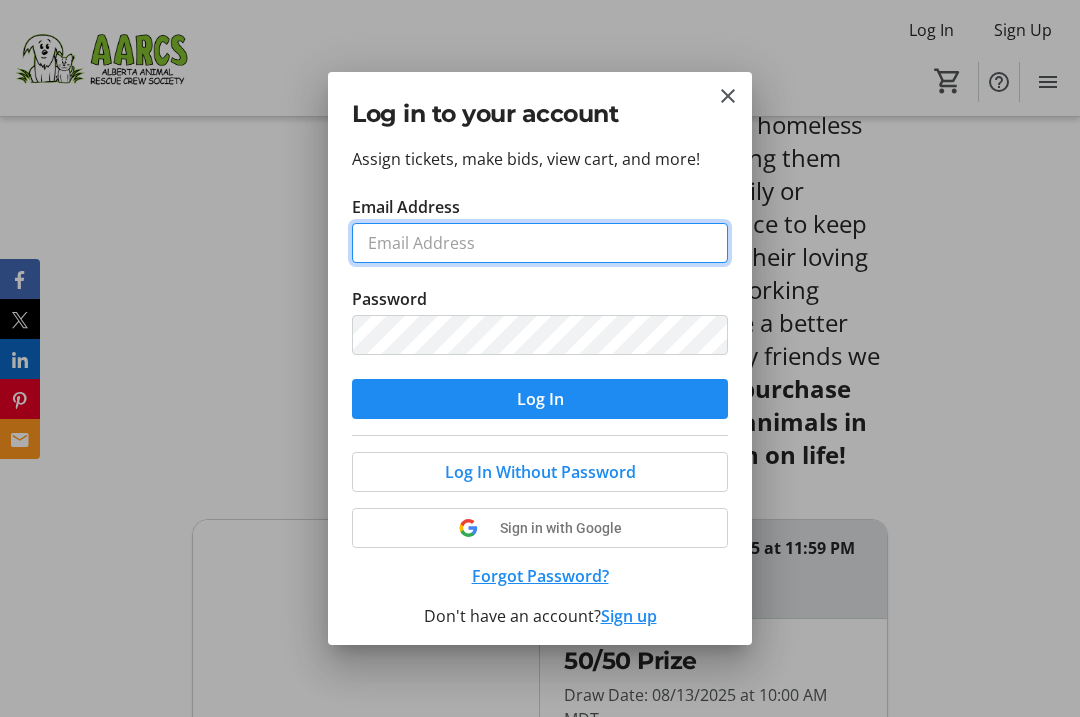 click on "Email Address" at bounding box center (540, 243) 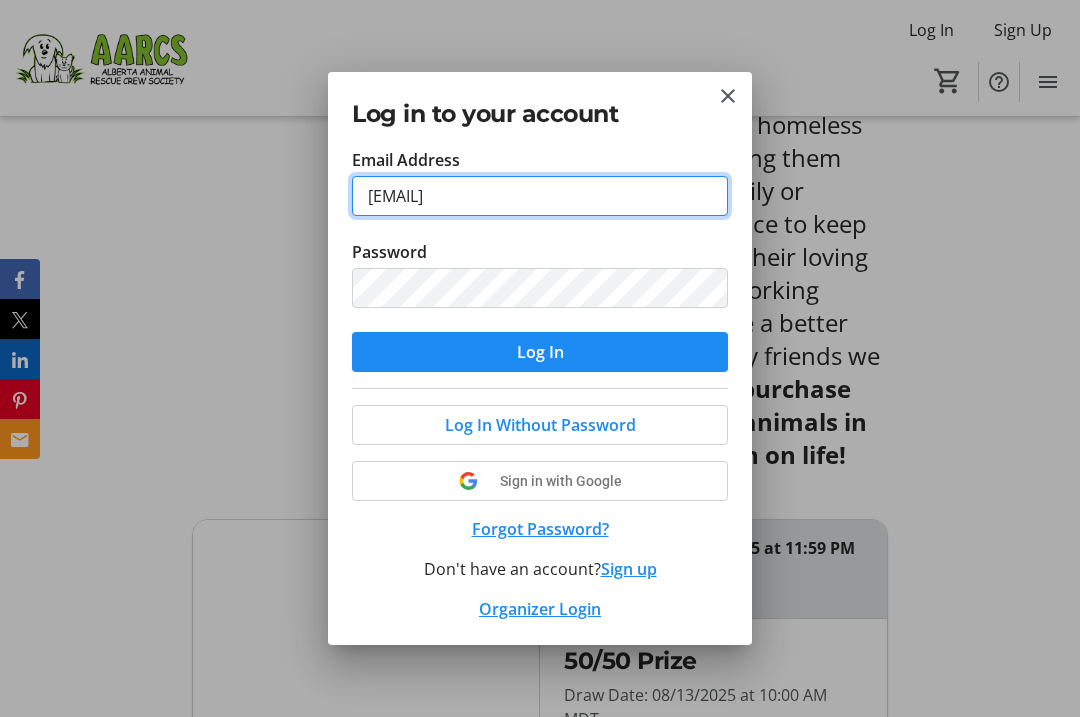 scroll, scrollTop: 46, scrollLeft: 0, axis: vertical 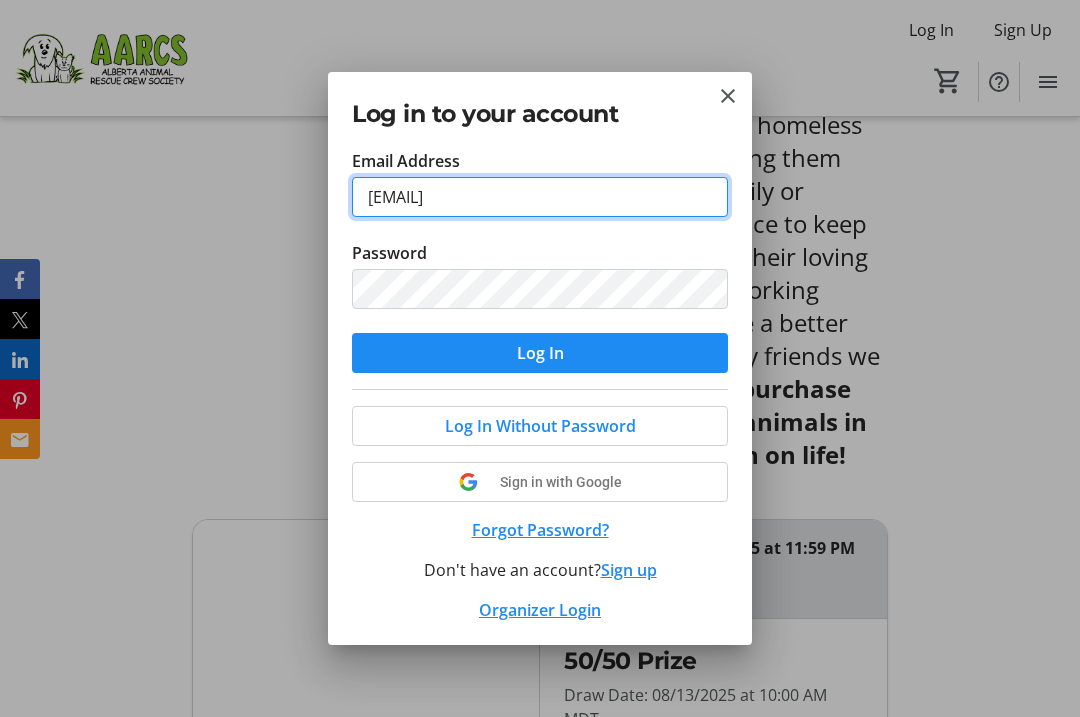 type on "[EMAIL]" 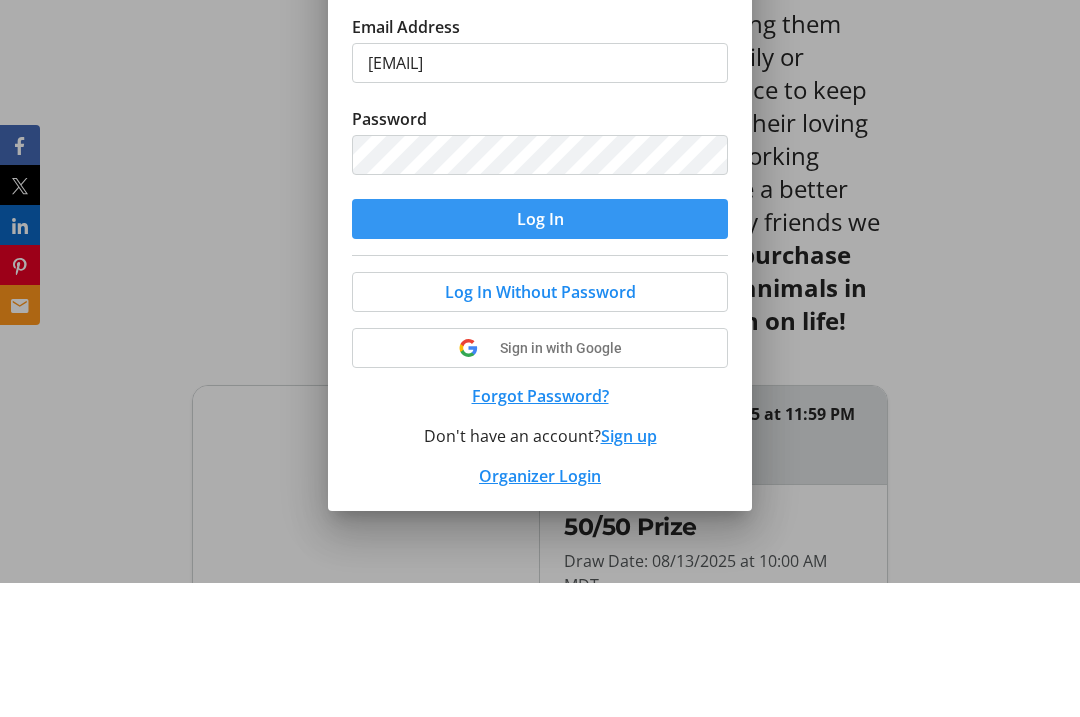 click at bounding box center [540, 353] 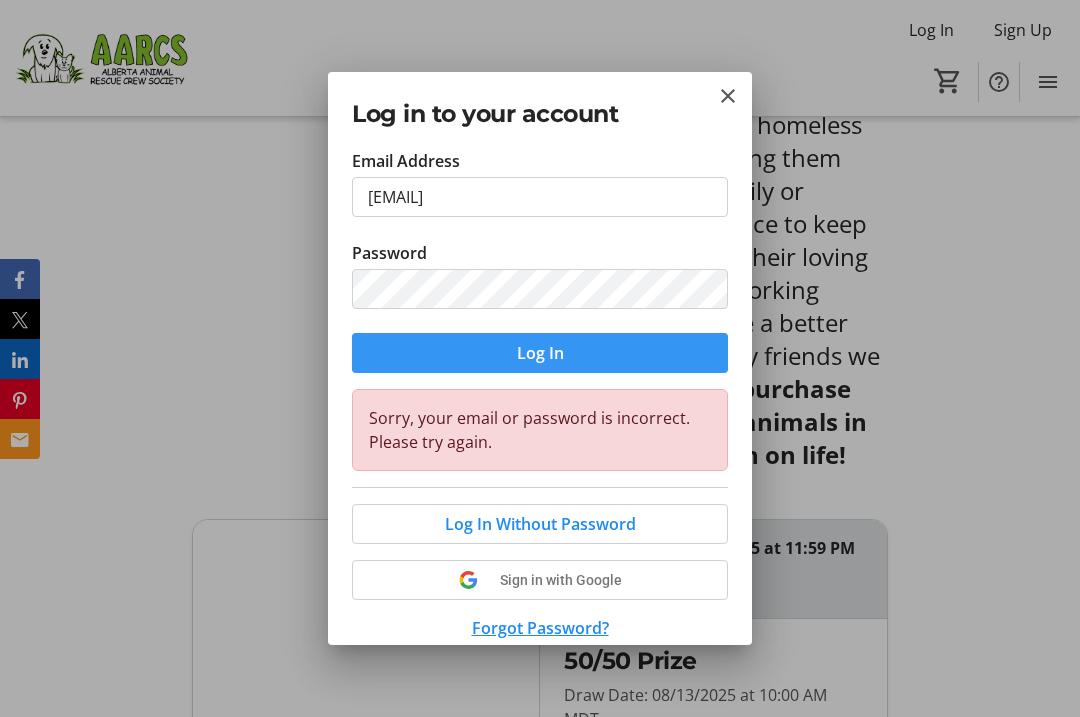 click at bounding box center (540, 353) 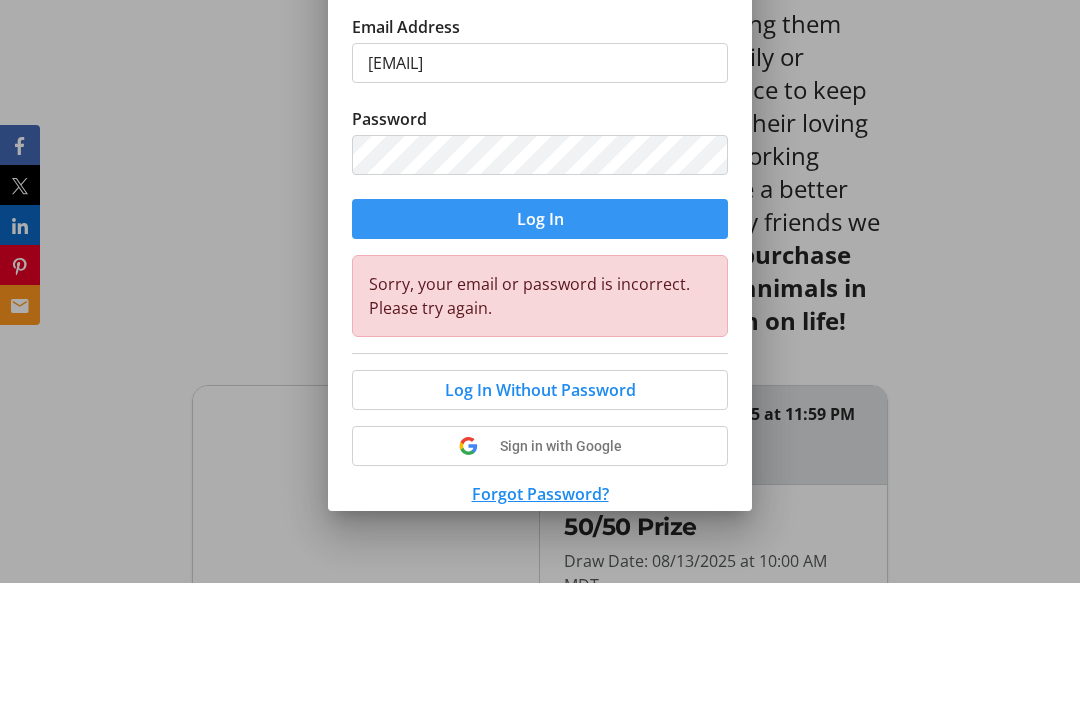 click at bounding box center (540, 353) 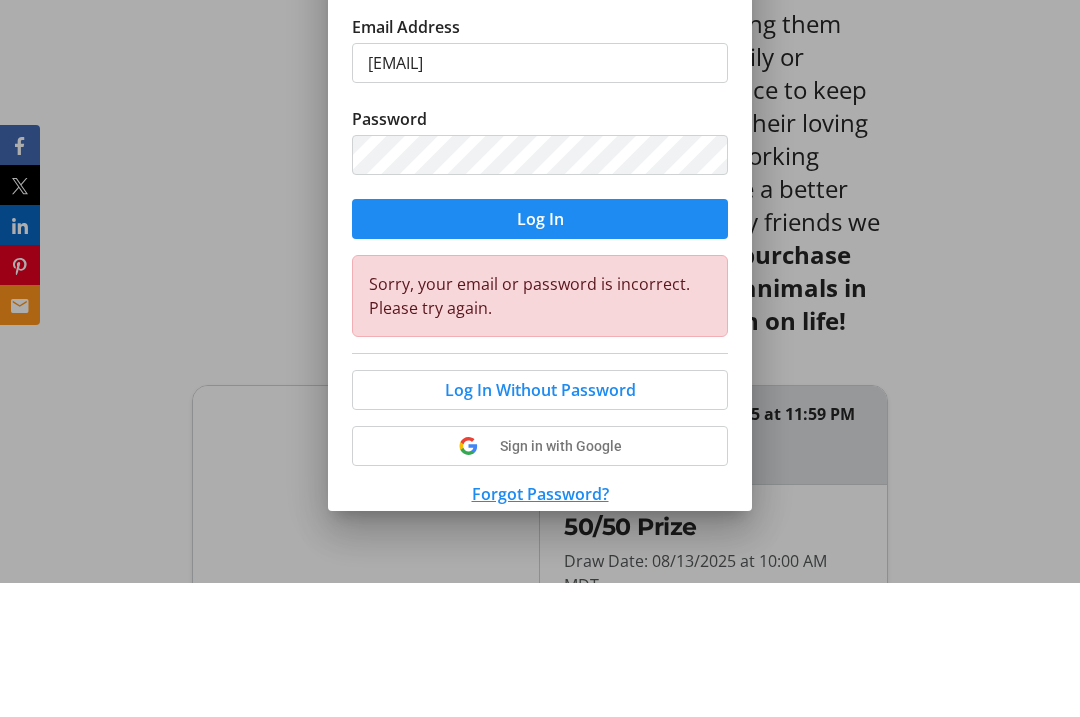click at bounding box center (540, 353) 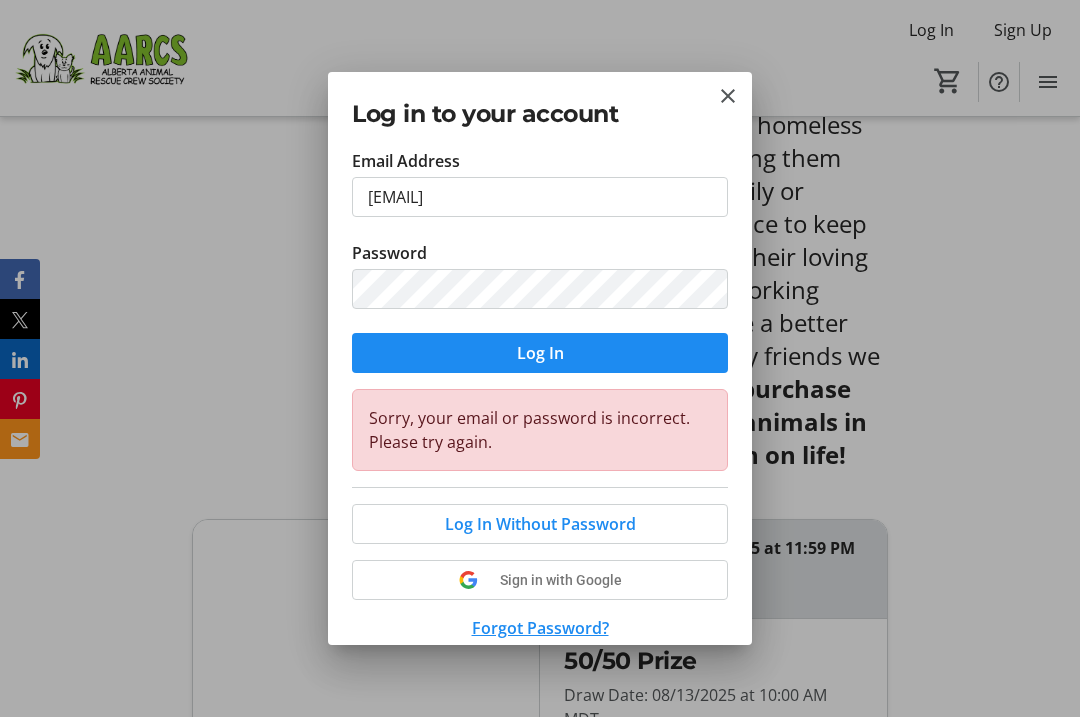 click on "Forgot Password?" at bounding box center (540, 628) 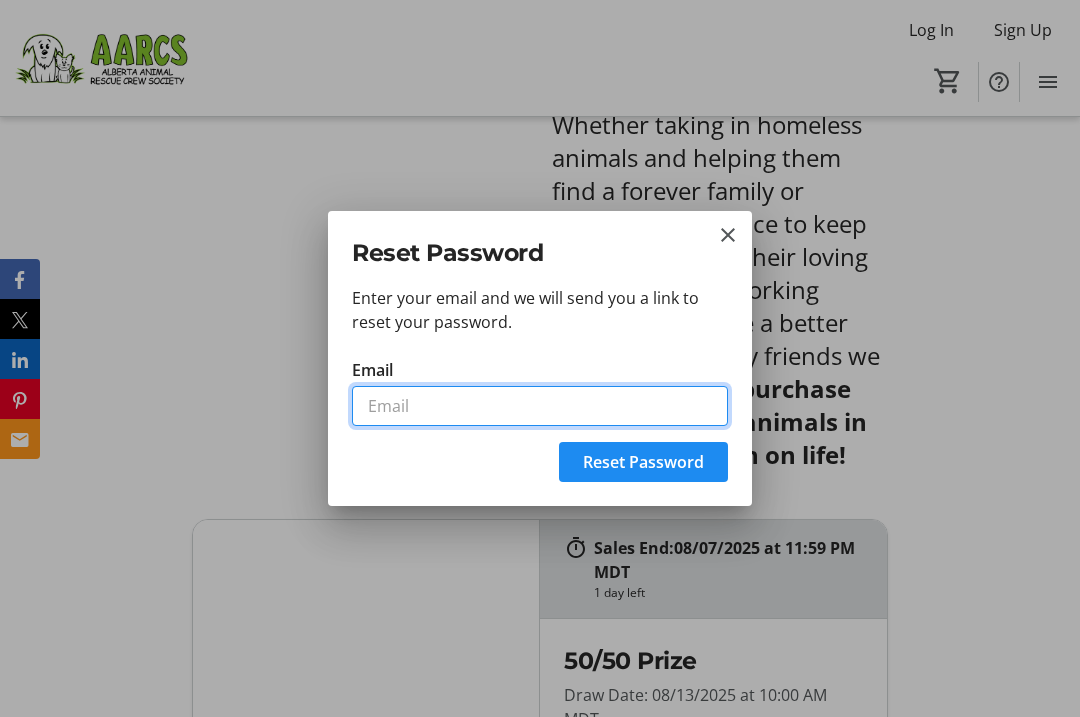 click on "Email" at bounding box center [540, 406] 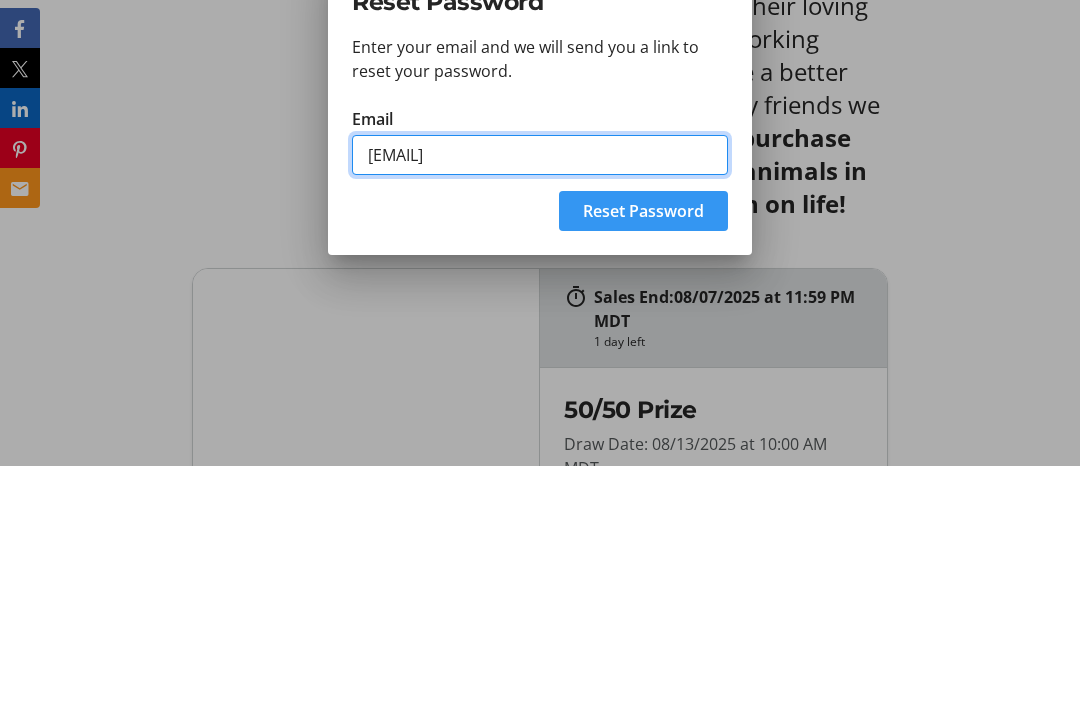 type on "[EMAIL]" 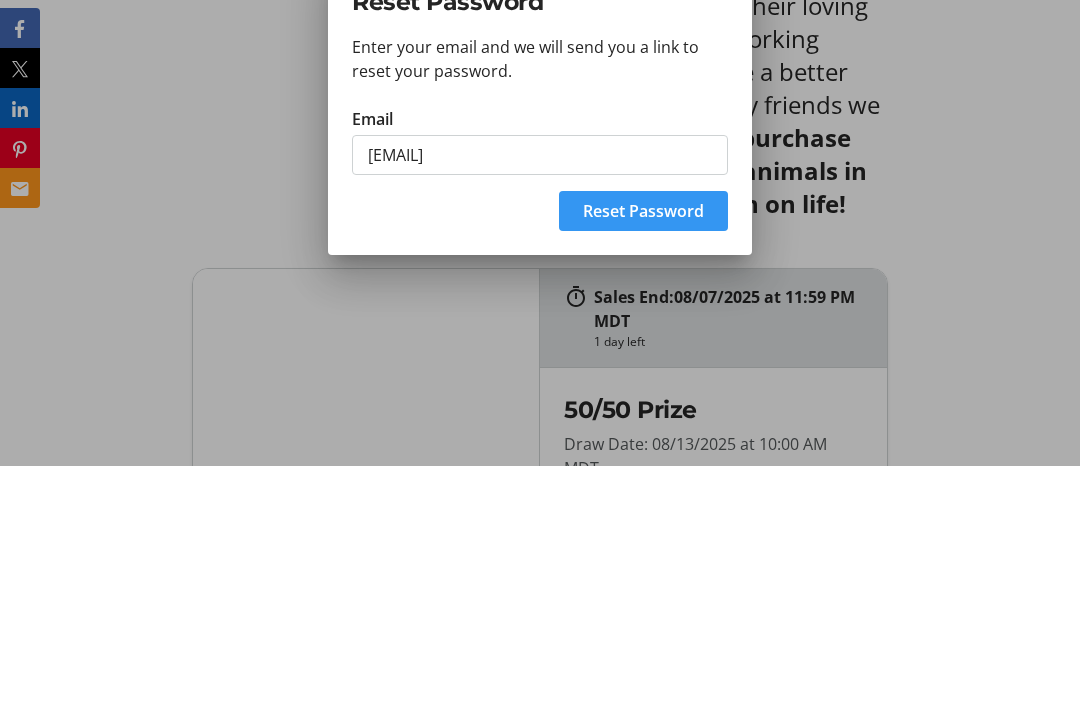 click on "Reset Password" at bounding box center (643, 462) 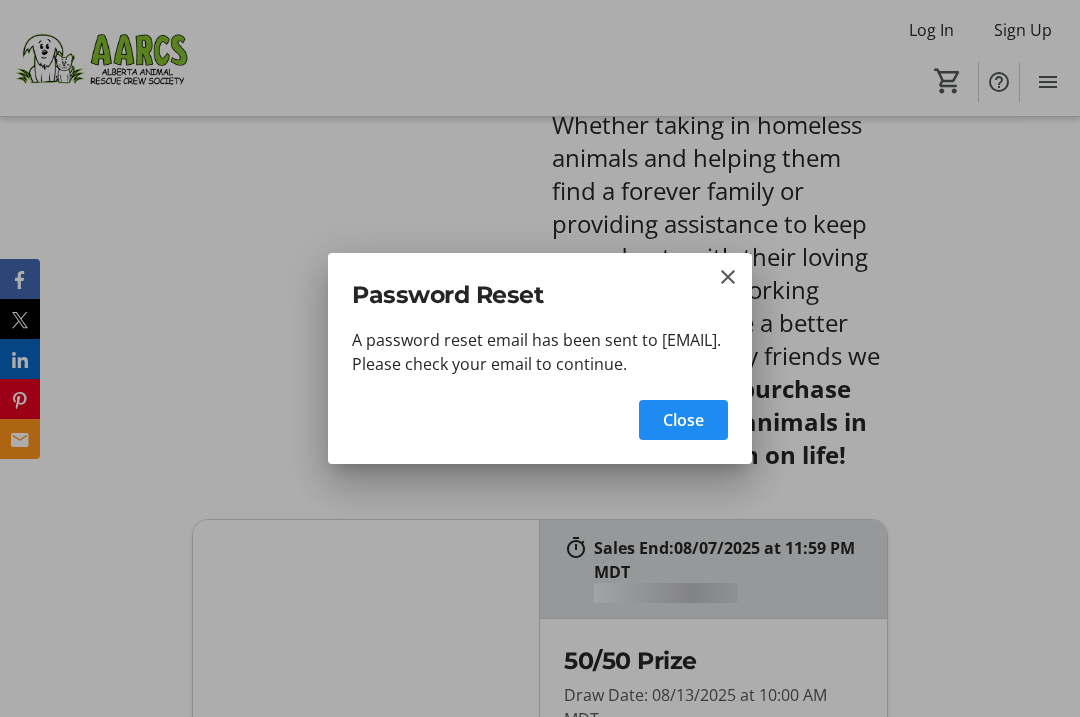 click on "Close" at bounding box center [683, 420] 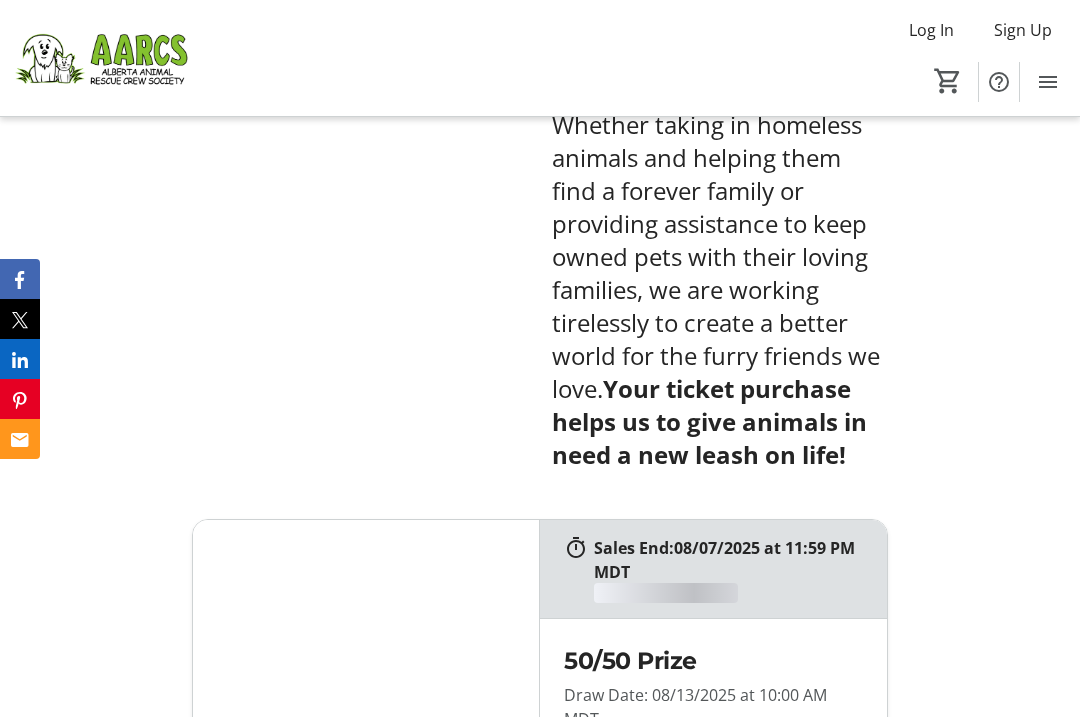 scroll, scrollTop: 1091, scrollLeft: 0, axis: vertical 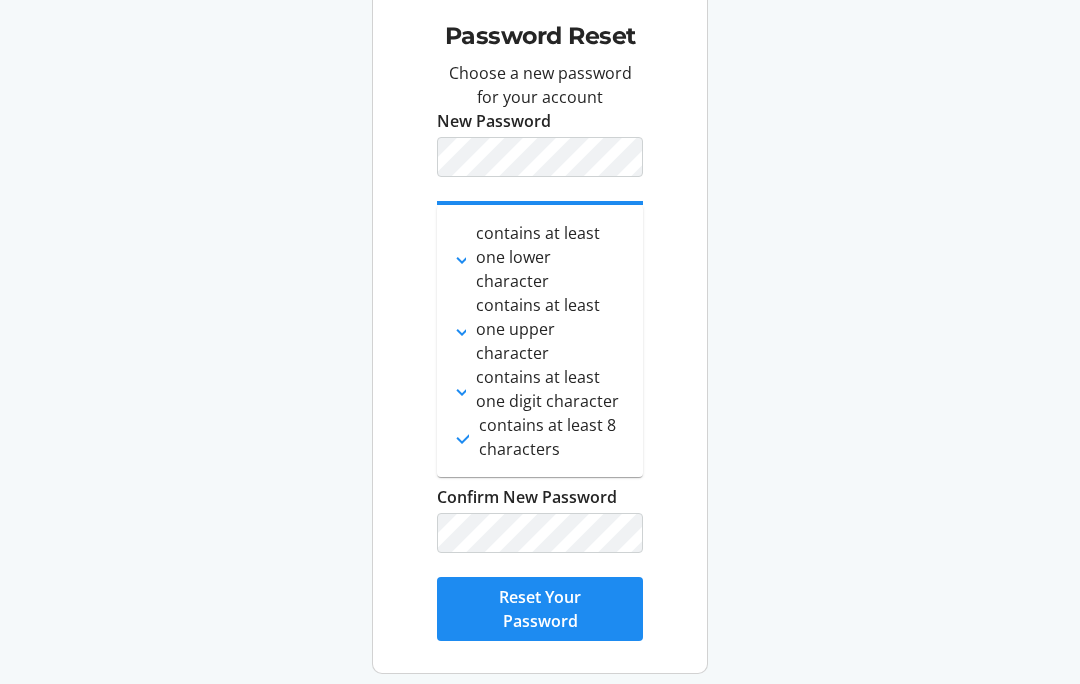 click on "Reset Your Password" 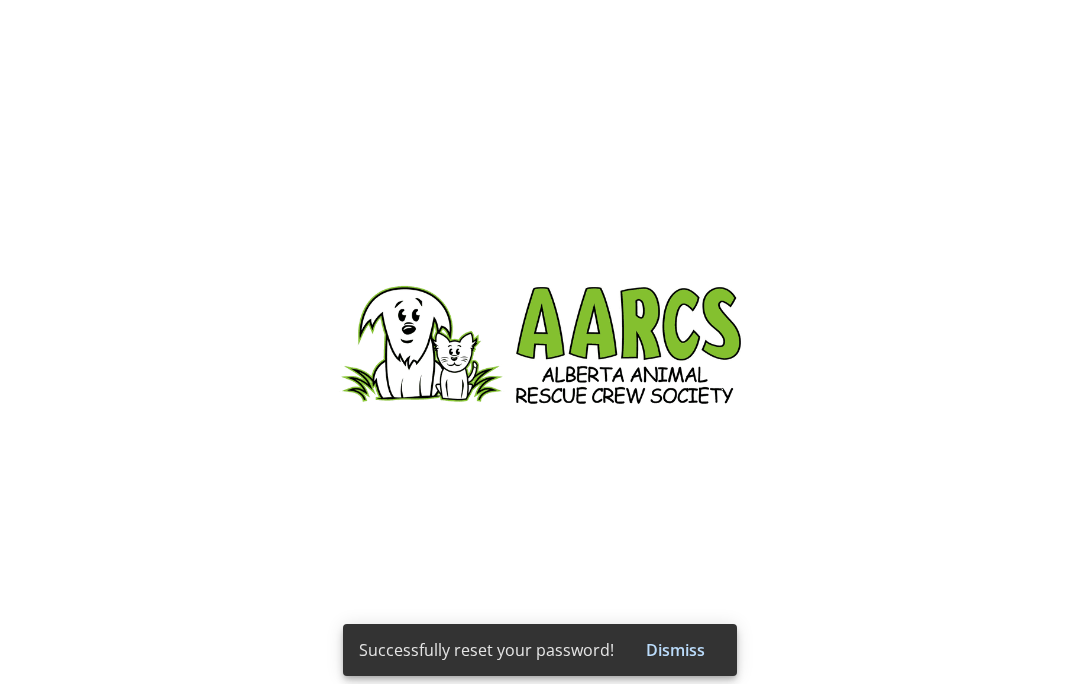 scroll, scrollTop: 0, scrollLeft: 0, axis: both 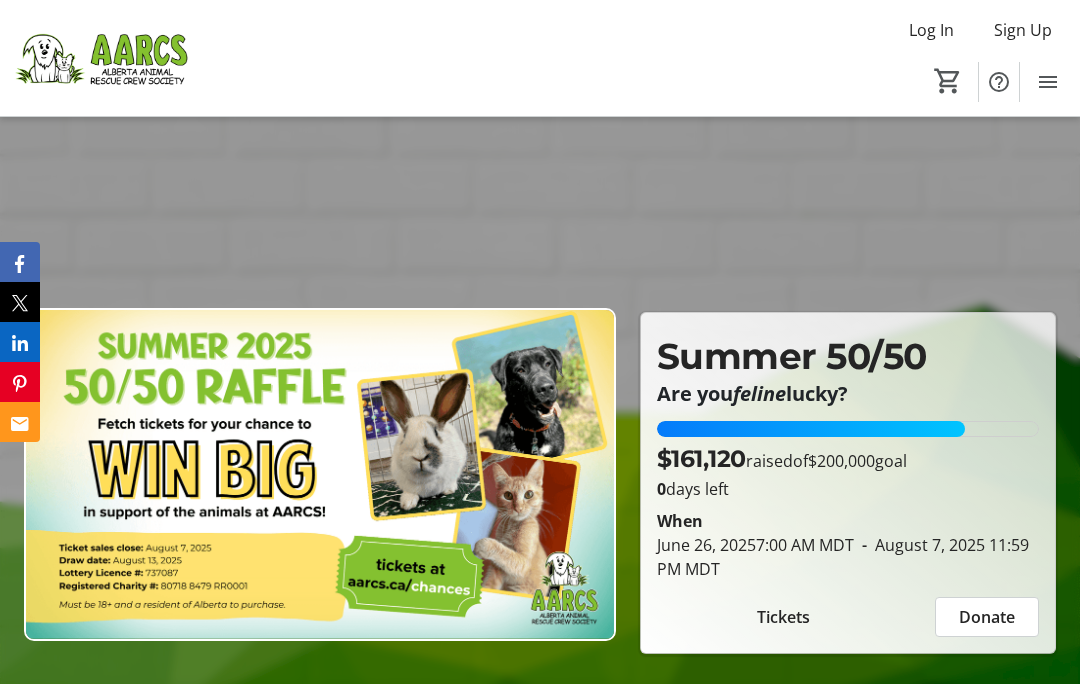 click 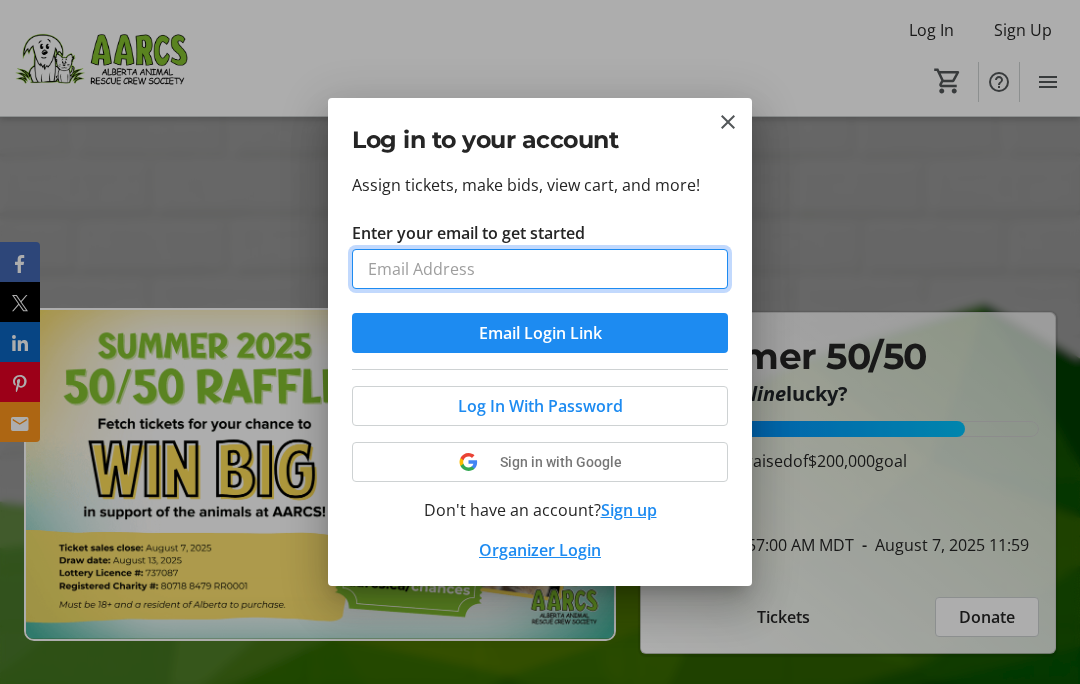 click on "Enter your email to get started" at bounding box center [540, 269] 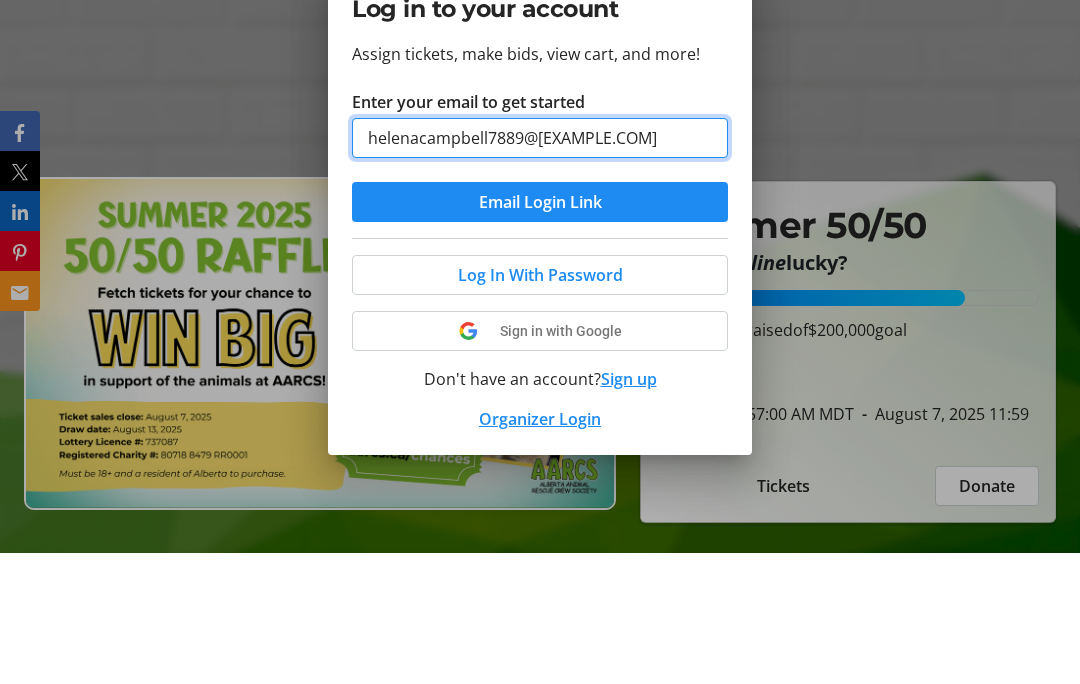 type on "helenacampbell7889@gmail.com" 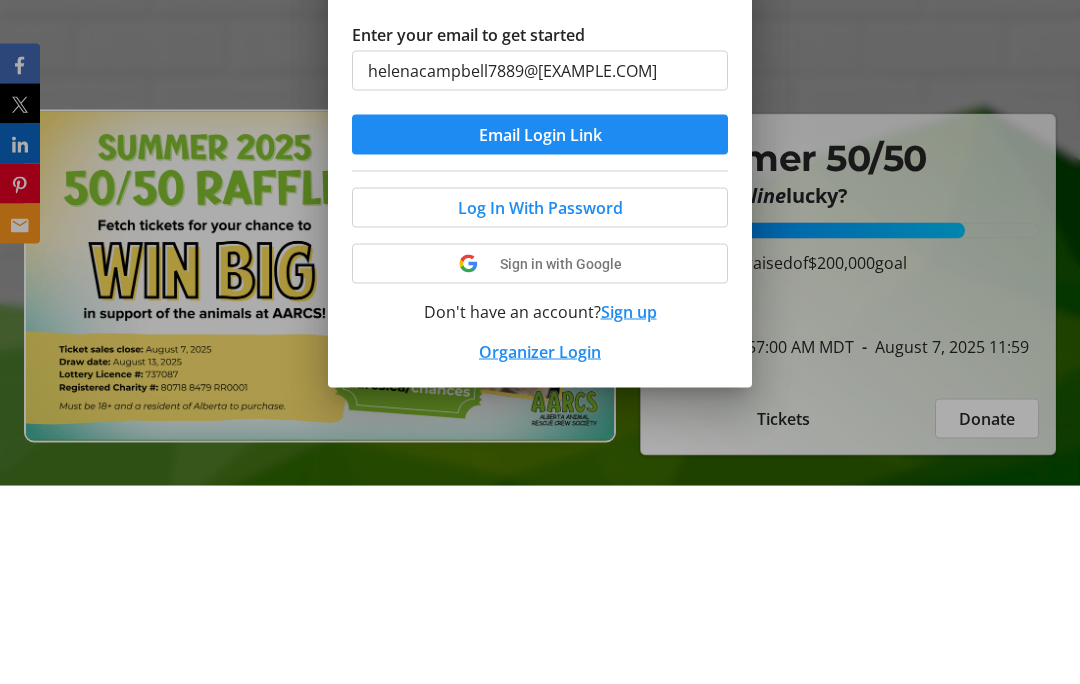 click at bounding box center (540, 406) 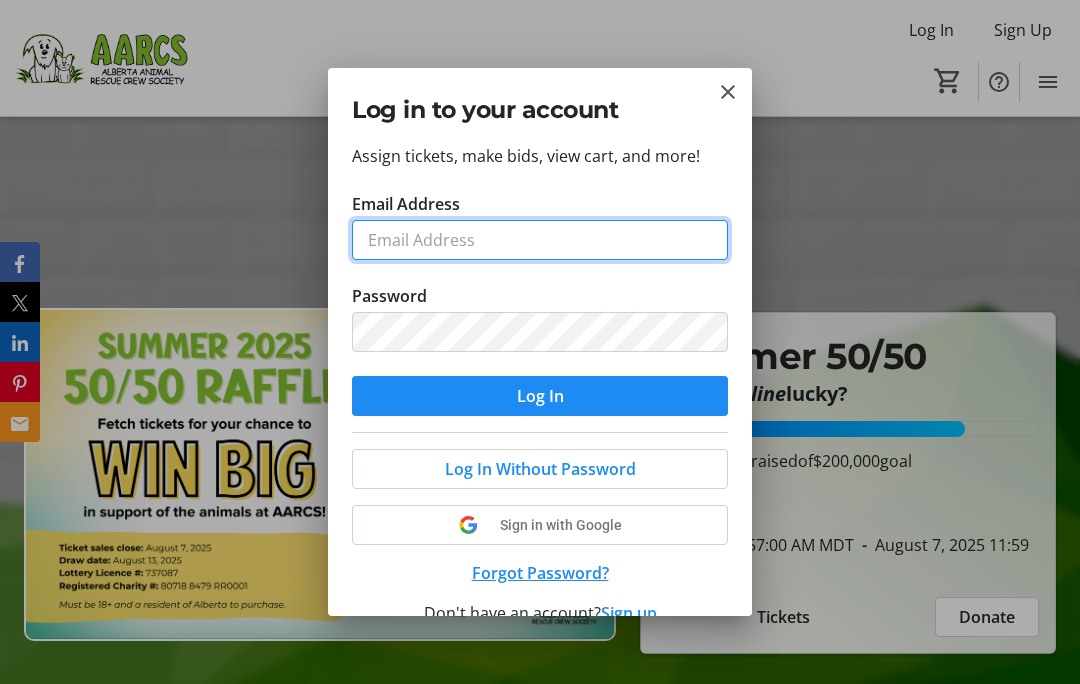 click on "Email Address" at bounding box center [540, 240] 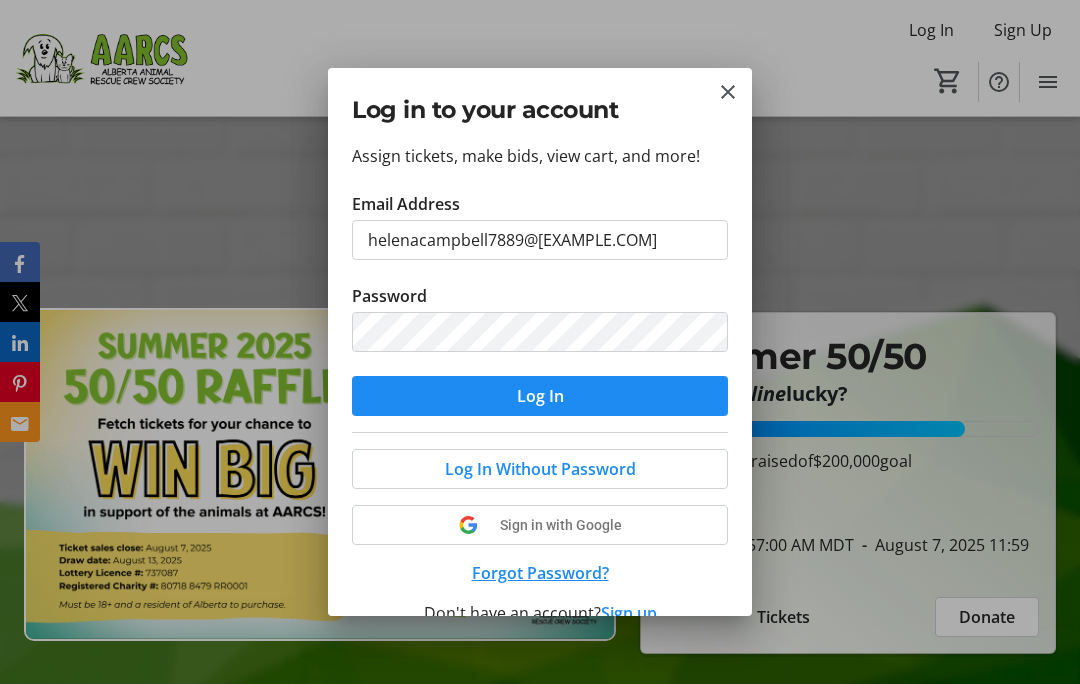 click at bounding box center [540, 396] 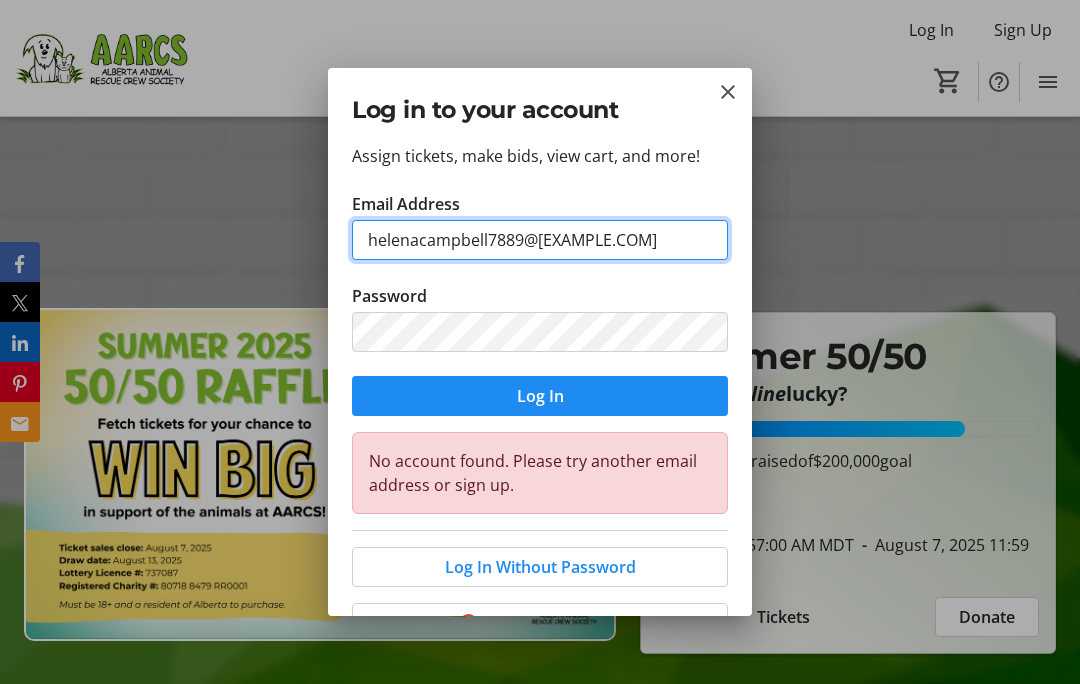 click on "helenacampbell7889@gmail.com" at bounding box center (540, 240) 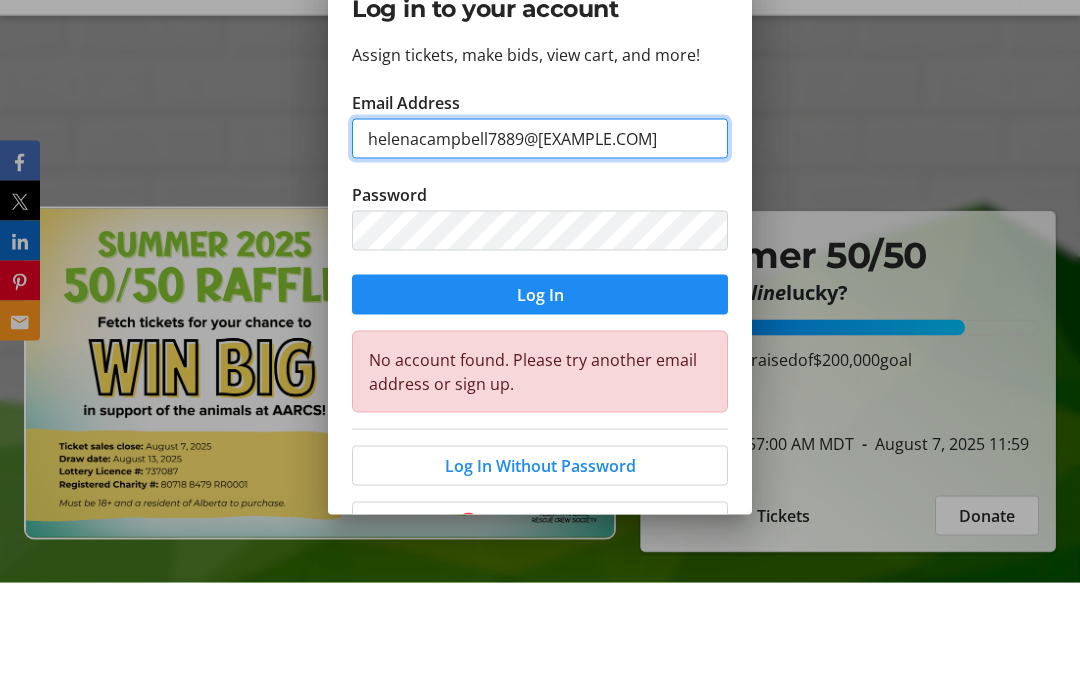 click on "helenacampbell7889@gmail.com" at bounding box center [540, 240] 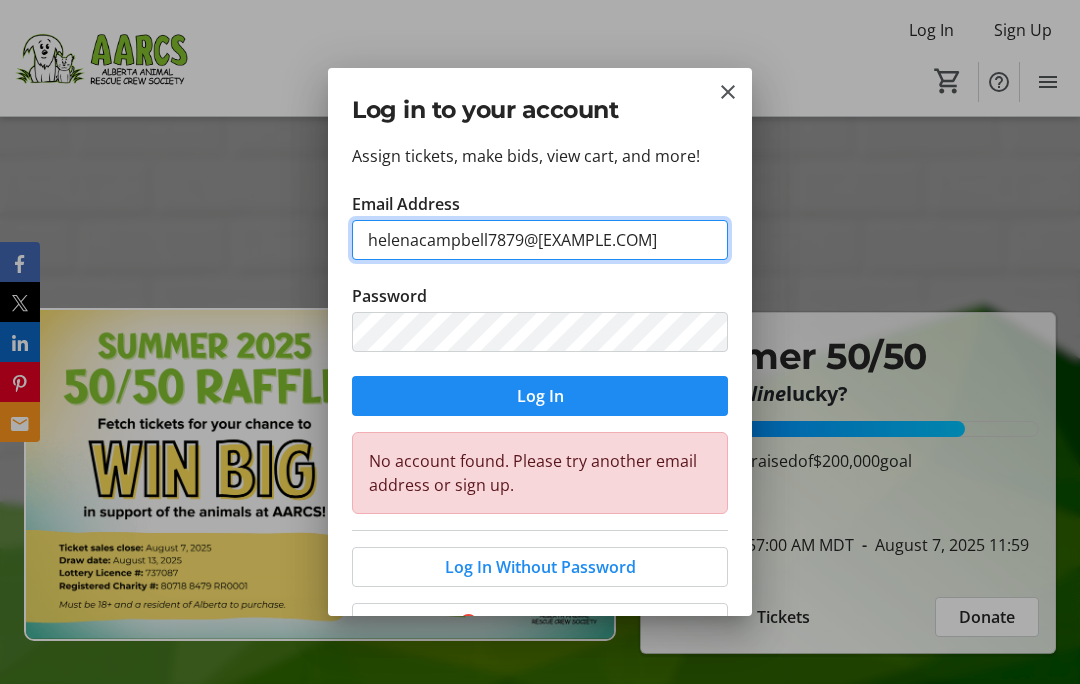 type on "[EMAIL]" 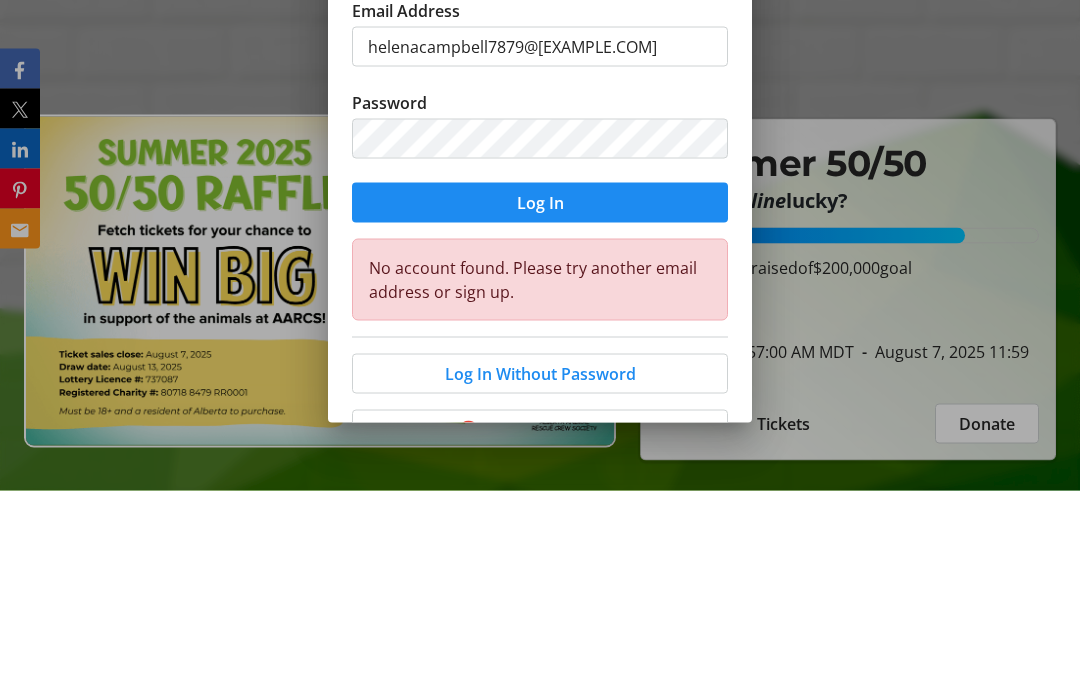 click at bounding box center (540, 396) 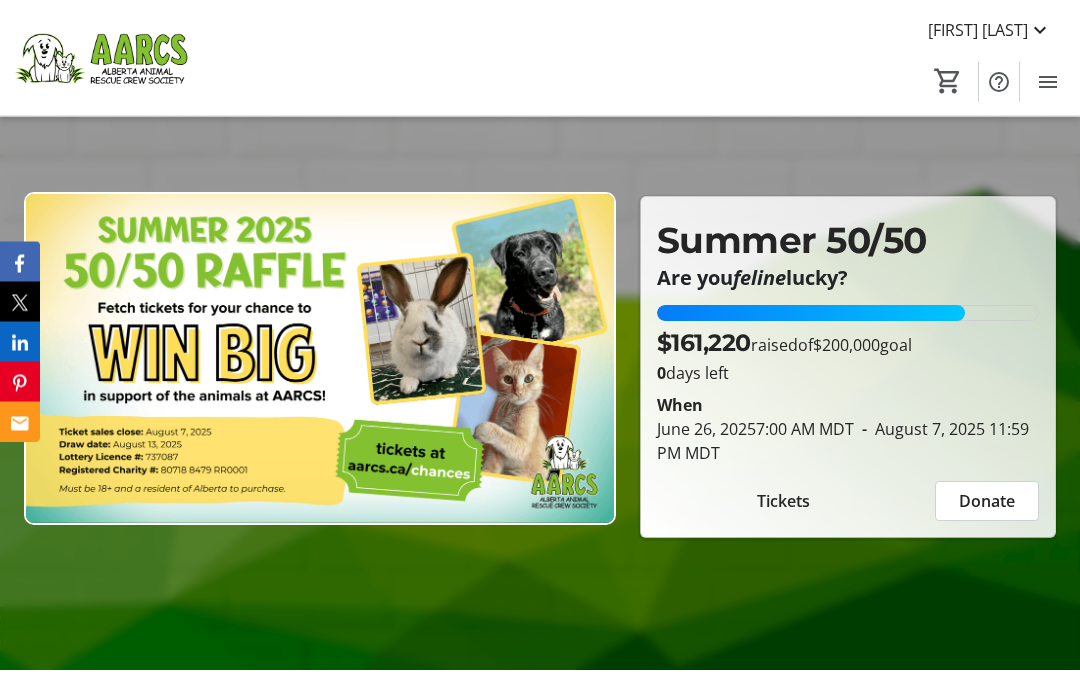 scroll, scrollTop: 116, scrollLeft: 0, axis: vertical 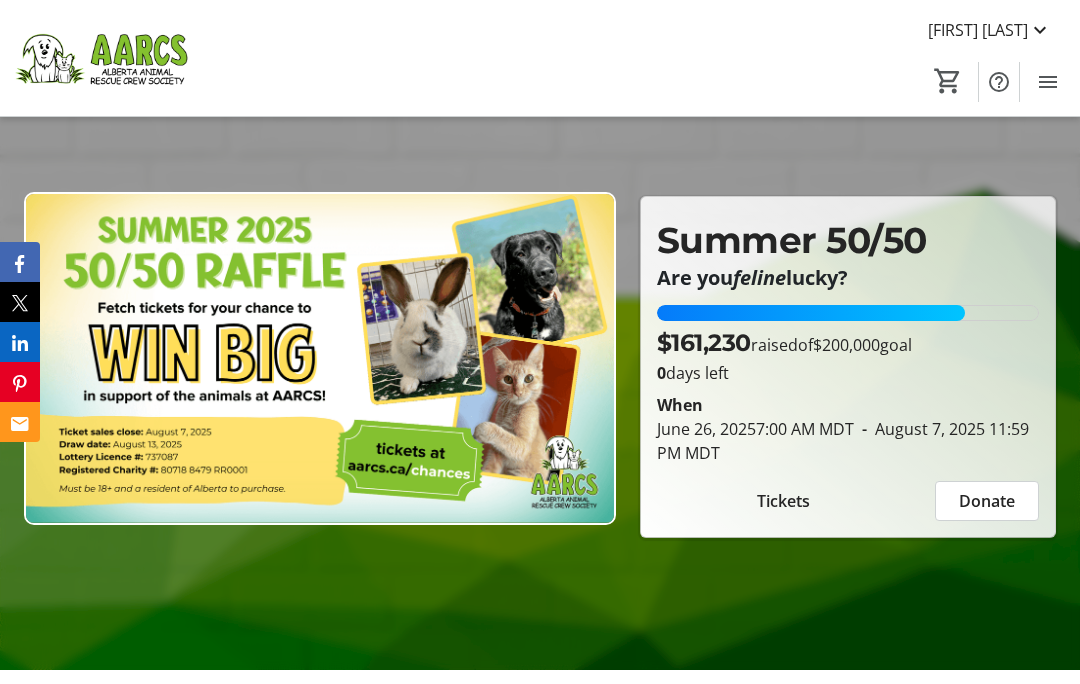 click on "Tickets" at bounding box center [783, 501] 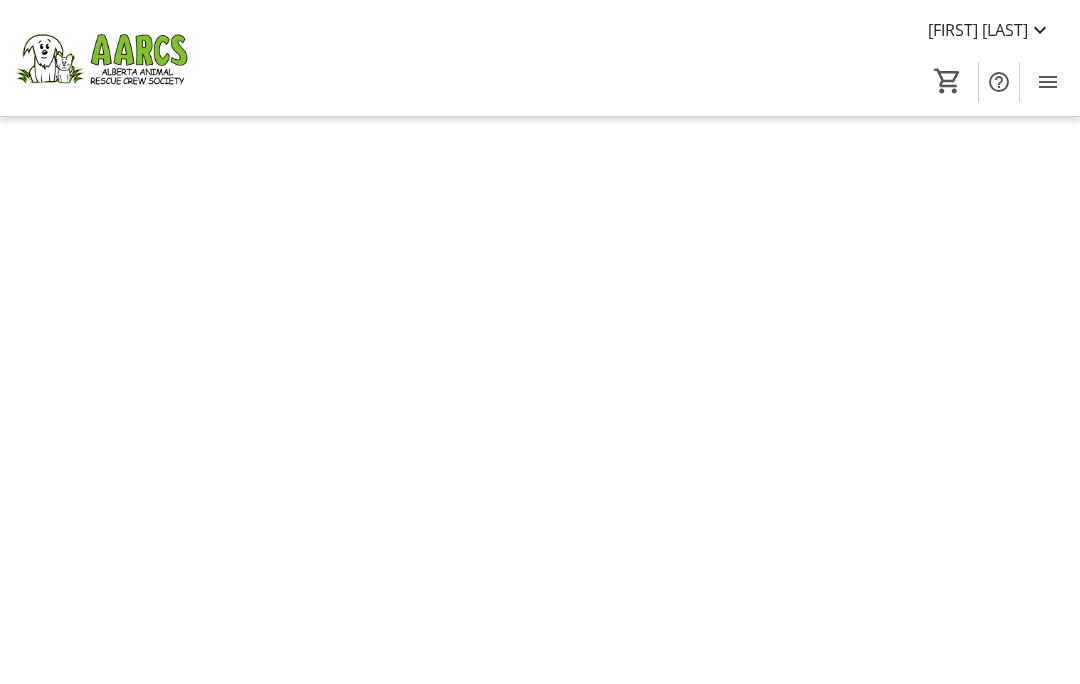 scroll, scrollTop: 0, scrollLeft: 0, axis: both 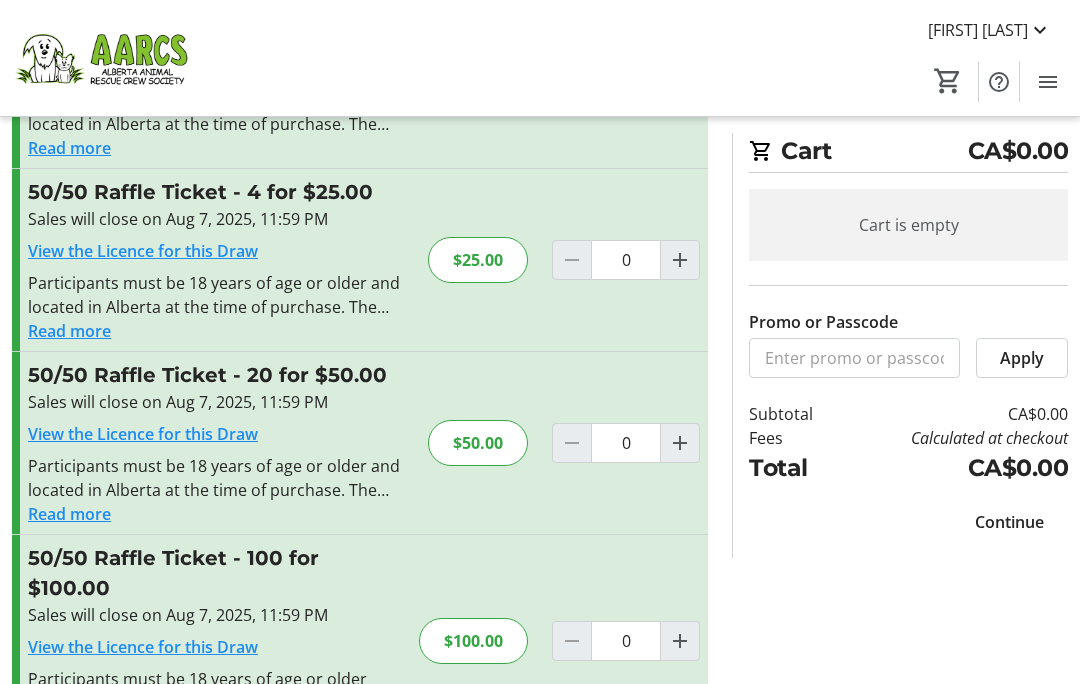 click 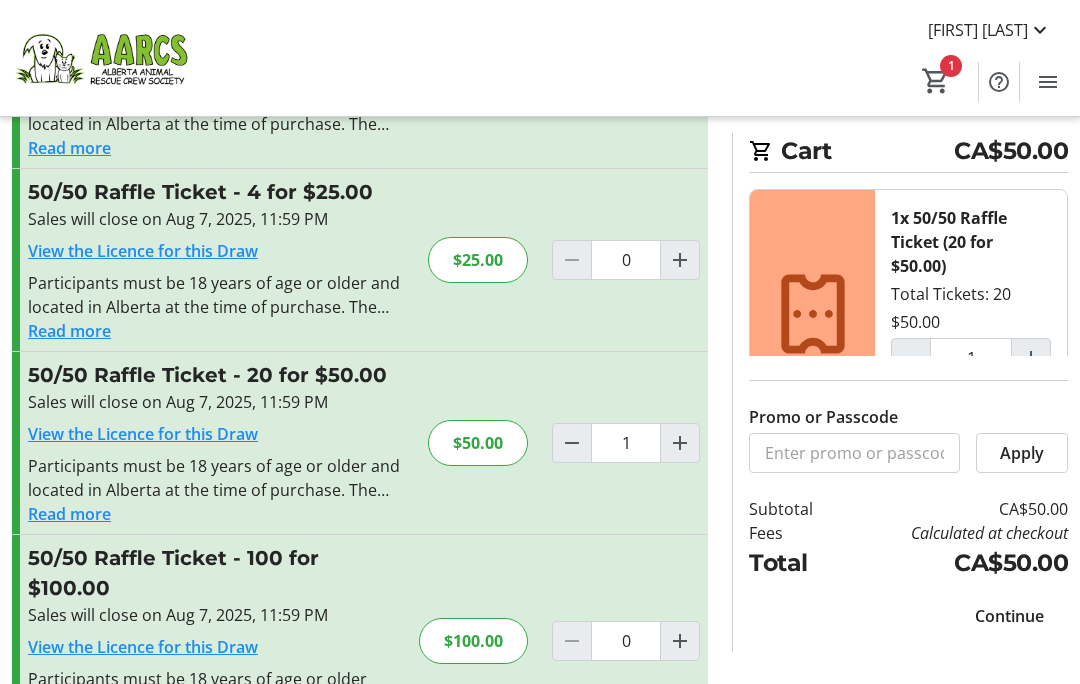 click on "Apply" 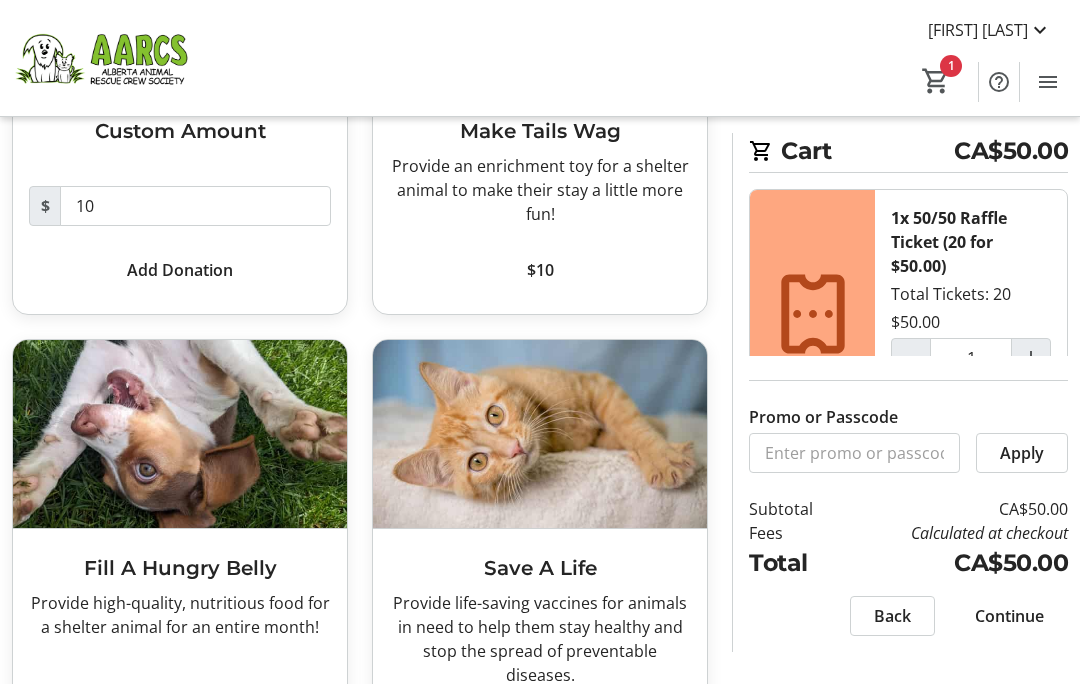 scroll, scrollTop: 327, scrollLeft: 0, axis: vertical 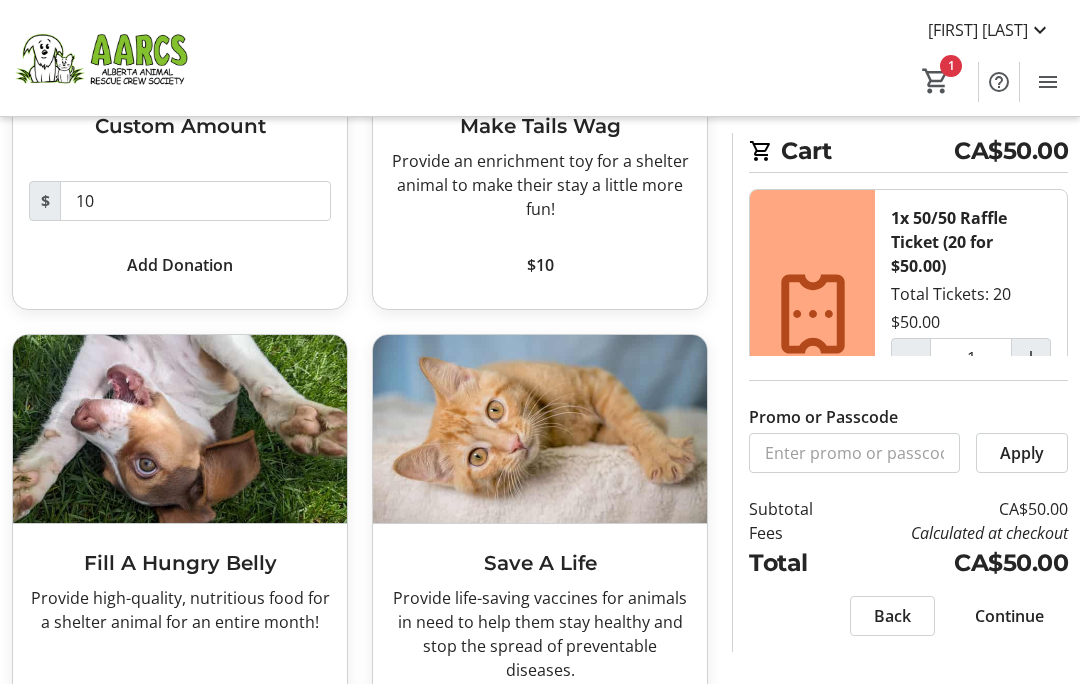 click on "Continue" 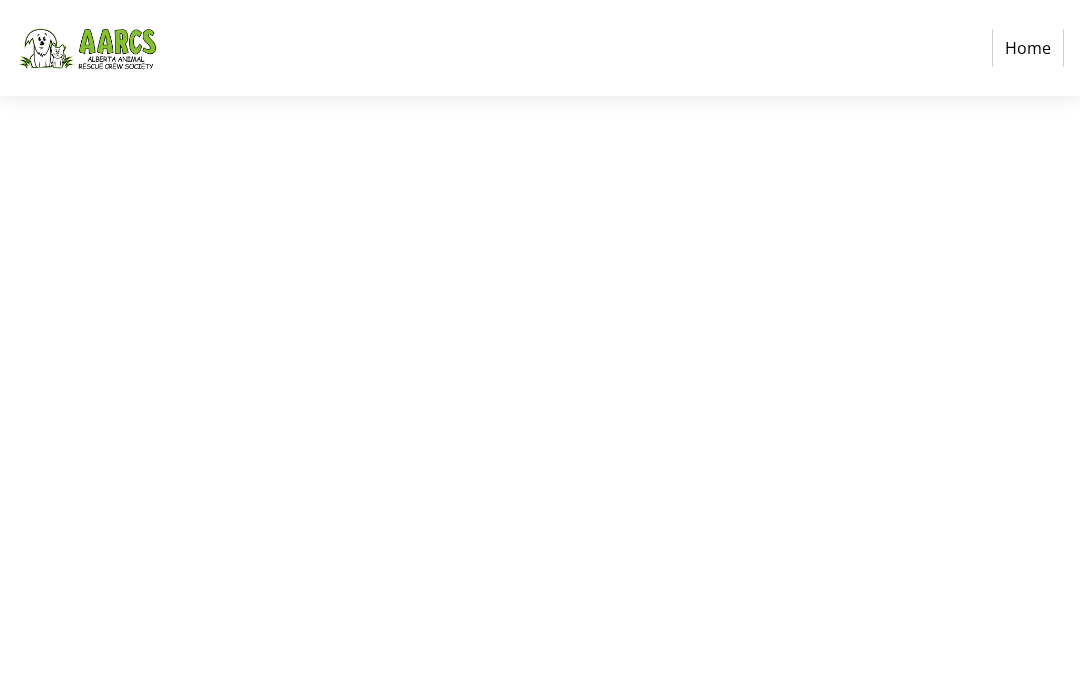 scroll, scrollTop: 0, scrollLeft: 0, axis: both 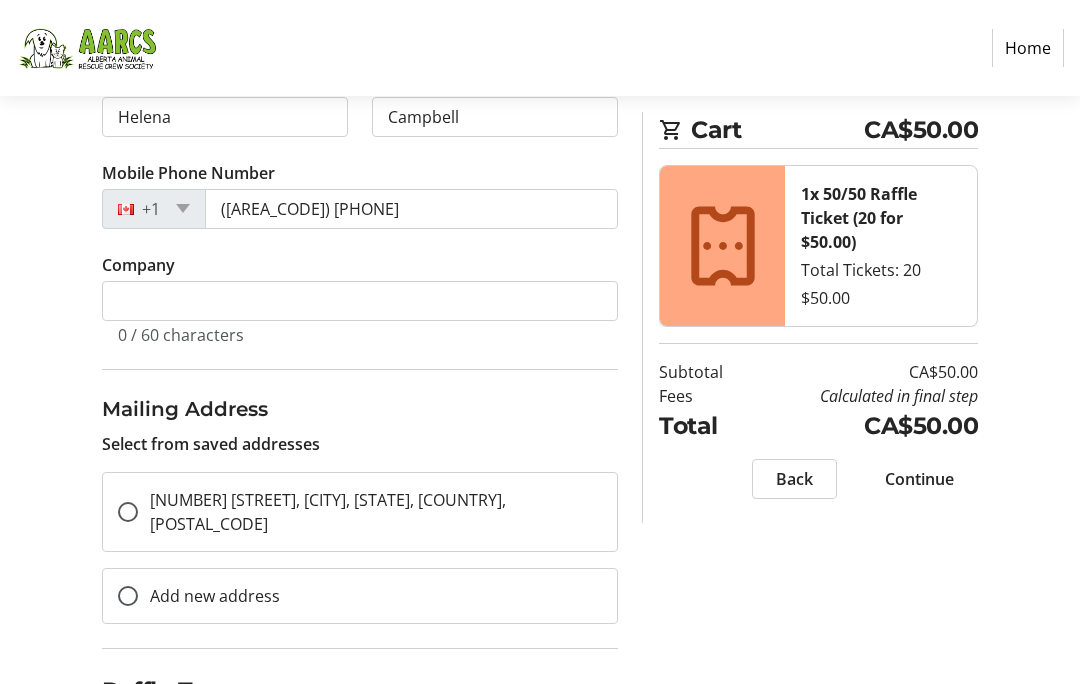 click on "I acknowledge that I am at least 18 years of age or older.*" at bounding box center (111, 736) 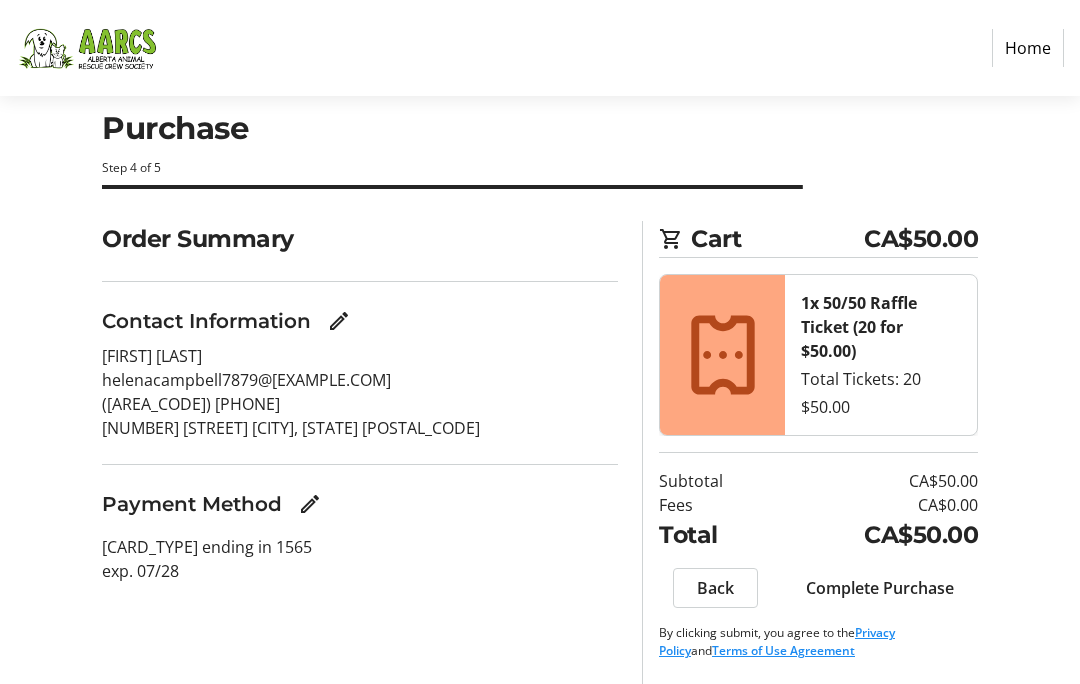 scroll, scrollTop: 0, scrollLeft: 0, axis: both 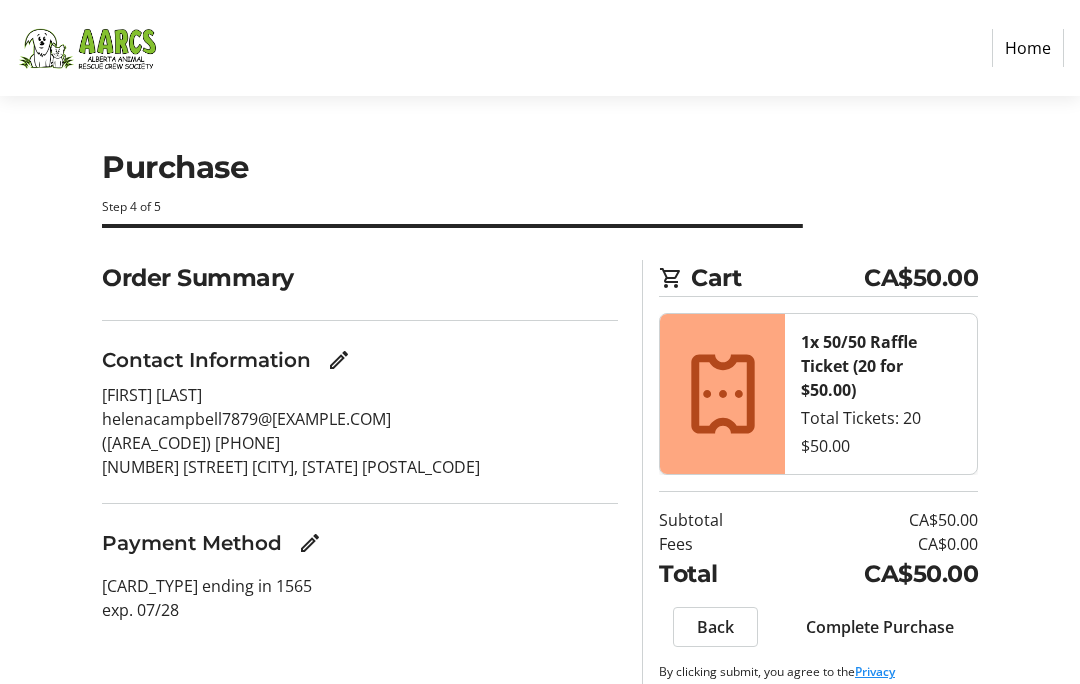 click on "Complete Purchase" 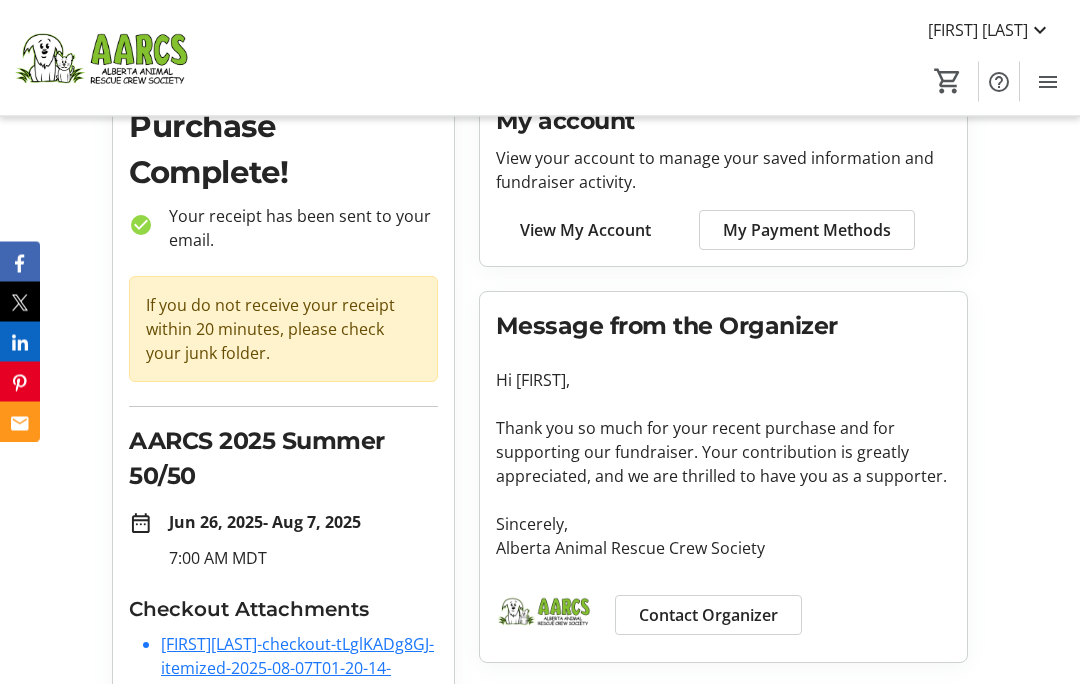 scroll, scrollTop: 100, scrollLeft: 0, axis: vertical 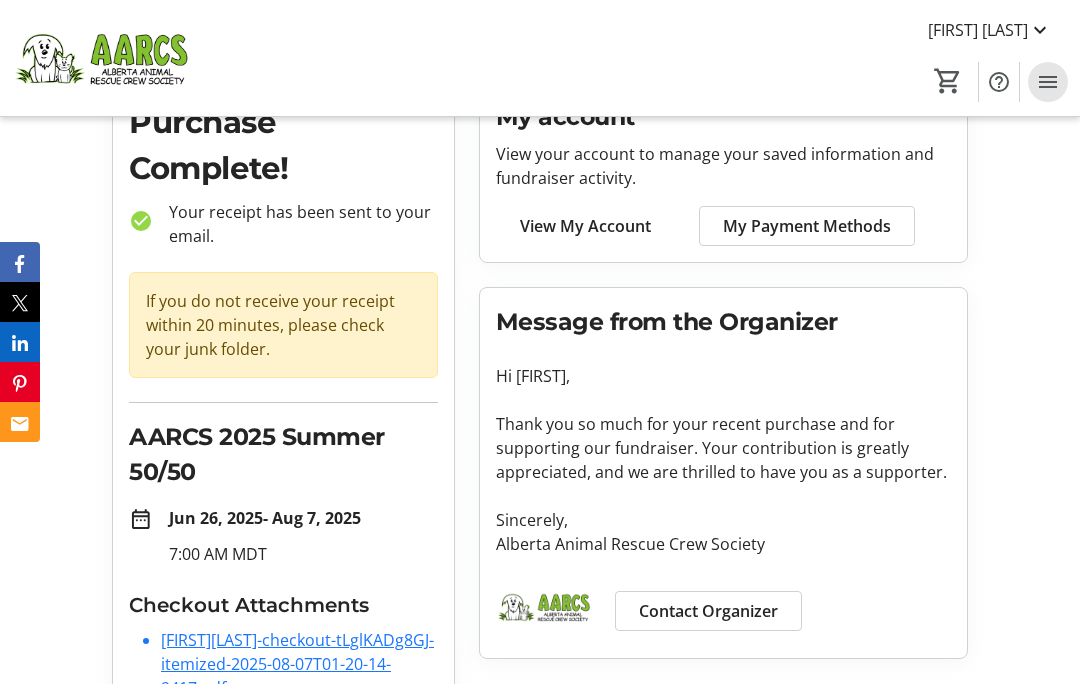 click 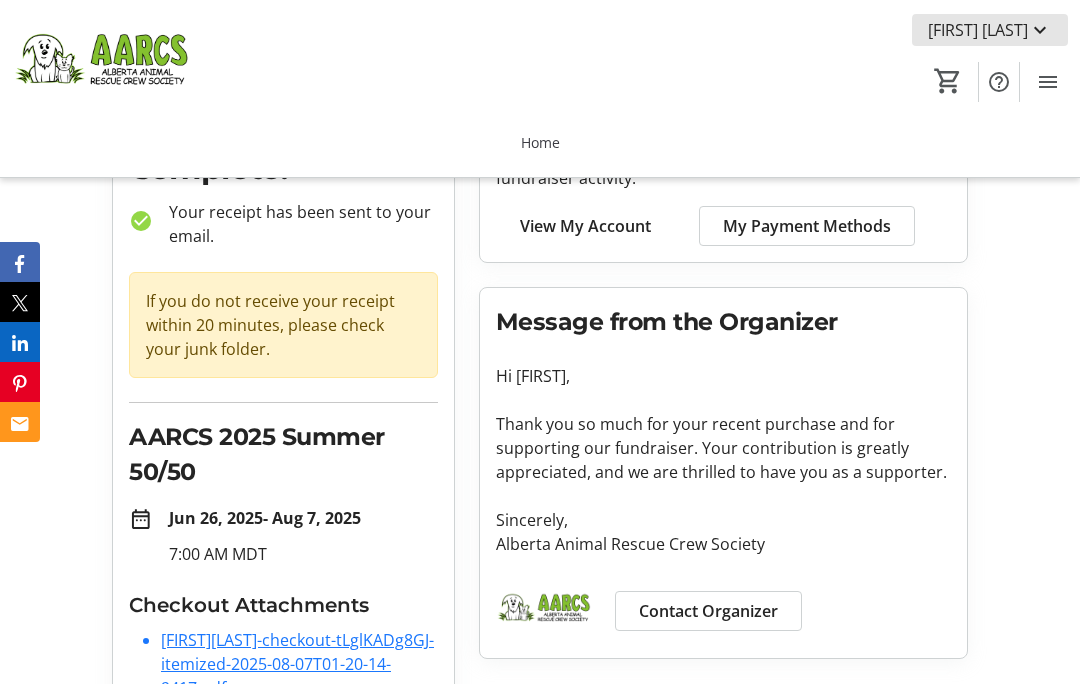 click 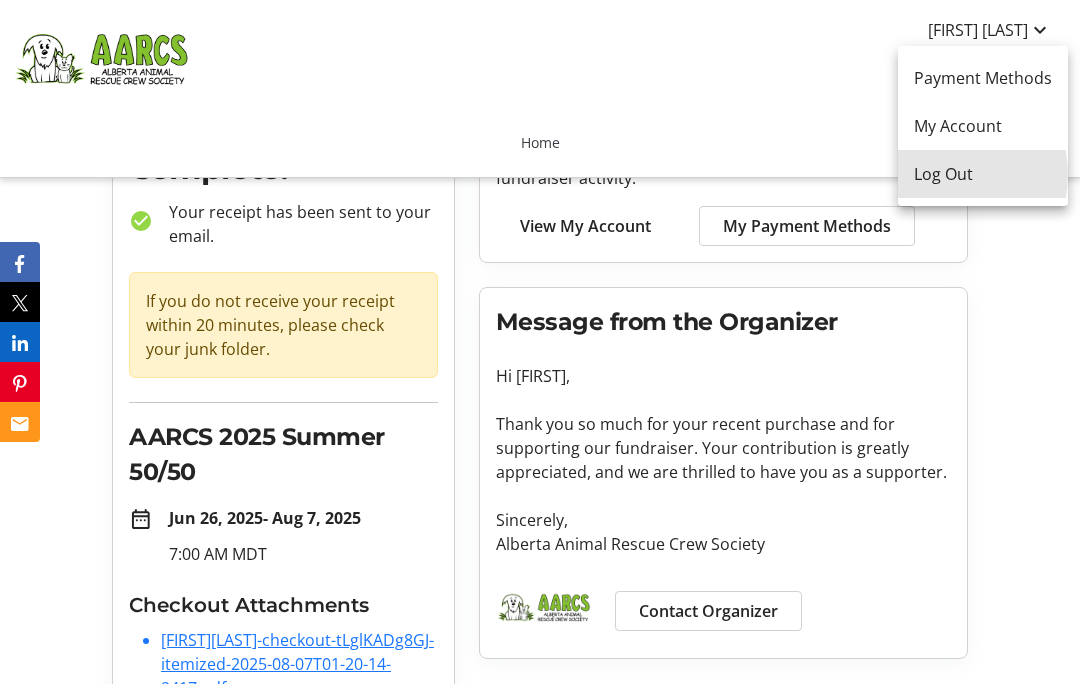 click on "Log Out" at bounding box center [983, 174] 